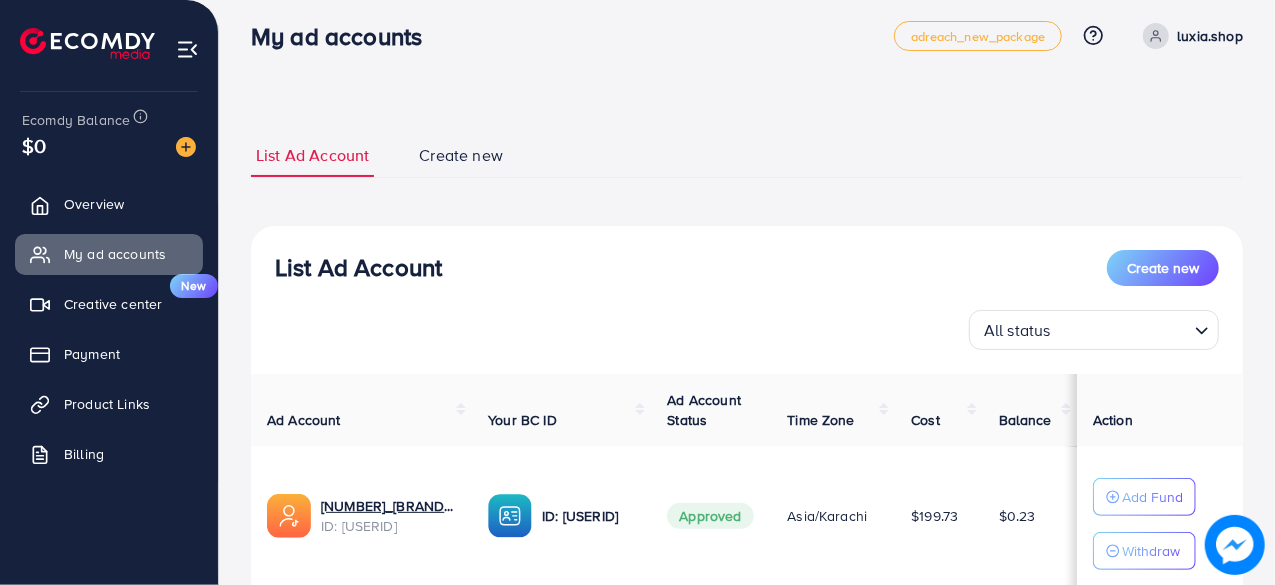 scroll, scrollTop: 13, scrollLeft: 0, axis: vertical 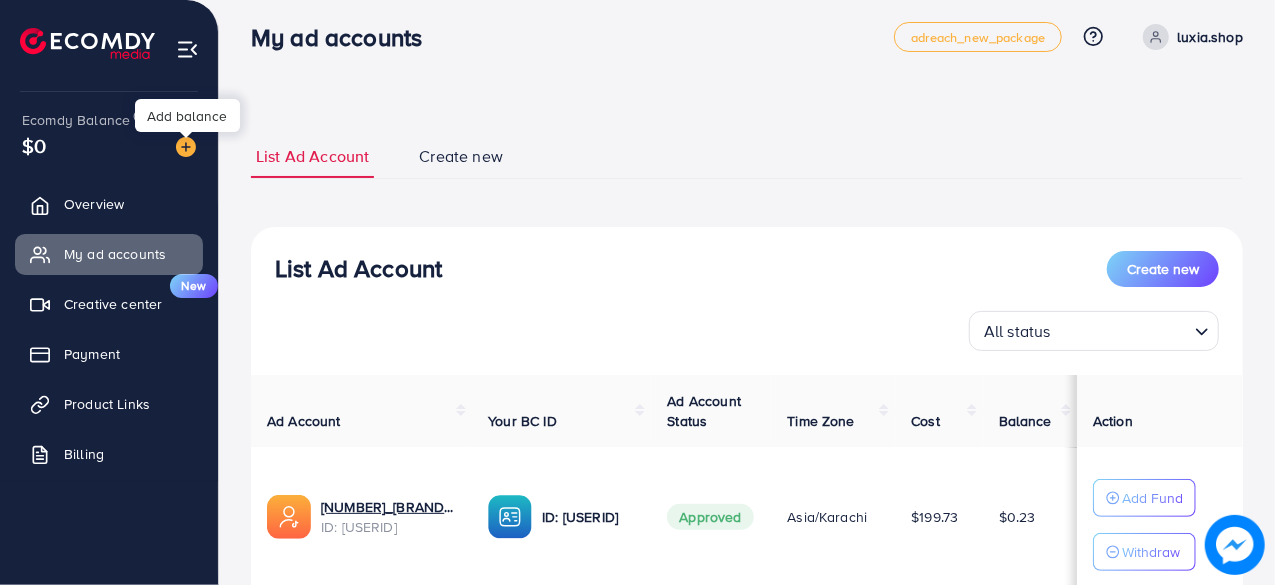 click at bounding box center [186, 147] 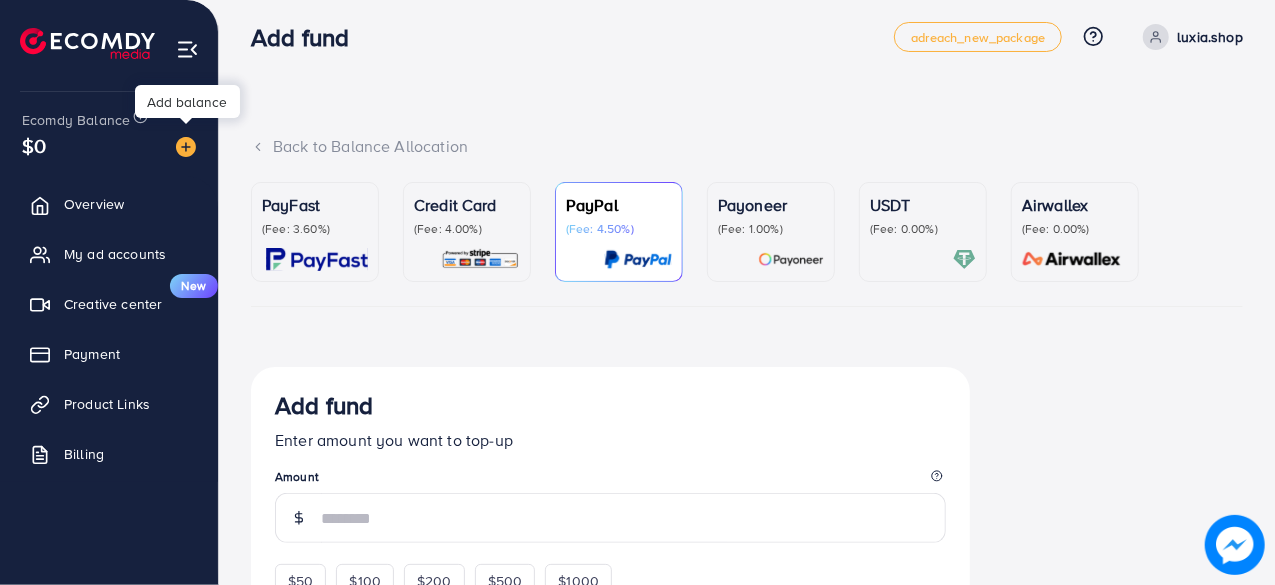 scroll, scrollTop: 0, scrollLeft: 0, axis: both 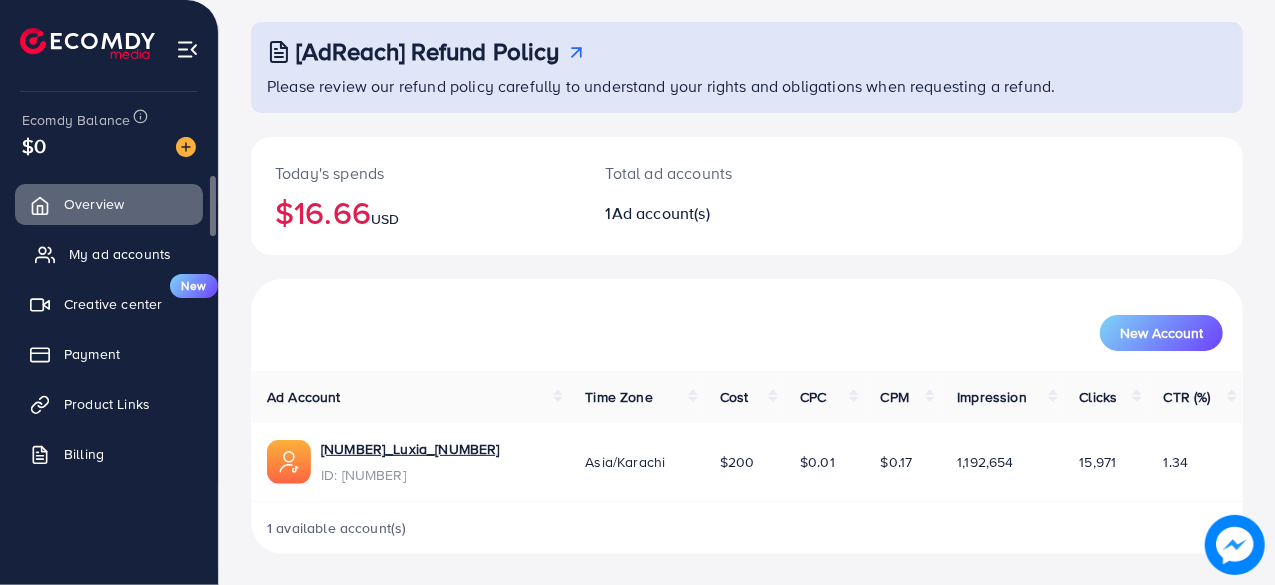 click on "My ad accounts" at bounding box center [120, 254] 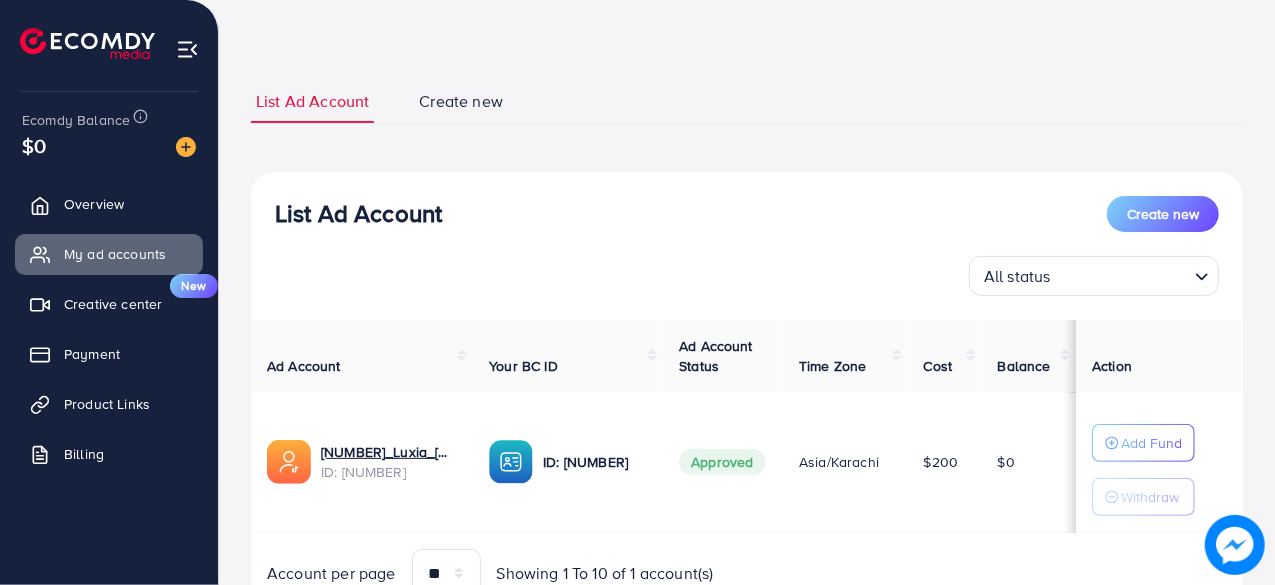 scroll, scrollTop: 72, scrollLeft: 0, axis: vertical 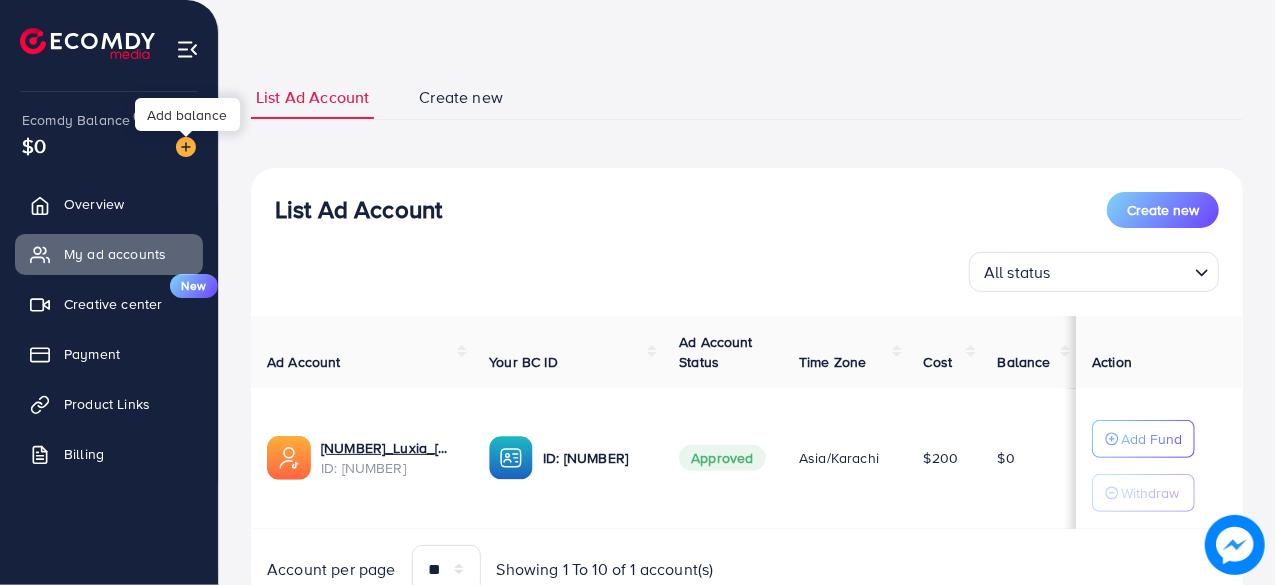 click at bounding box center (186, 147) 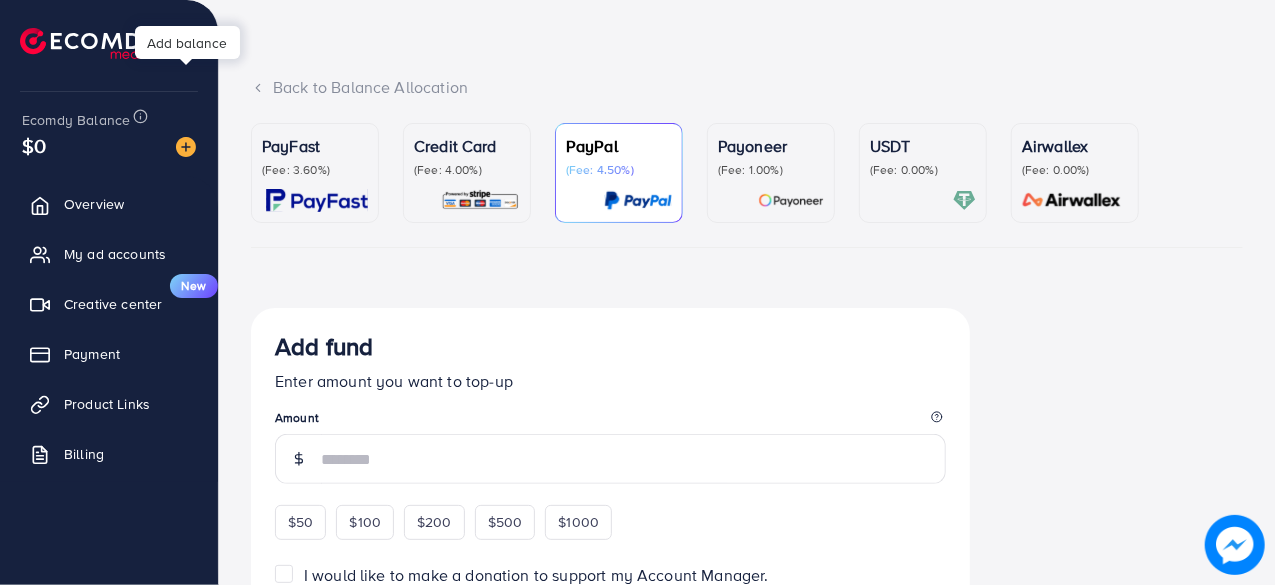 scroll, scrollTop: 0, scrollLeft: 0, axis: both 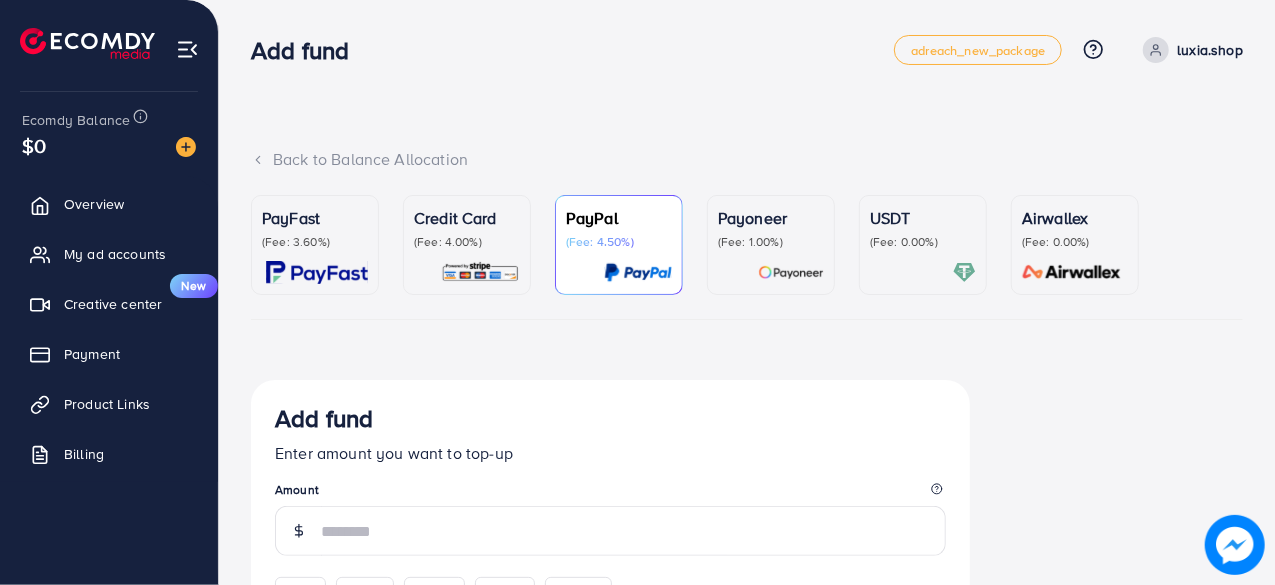click on "(Fee: 3.60%)" at bounding box center [315, 242] 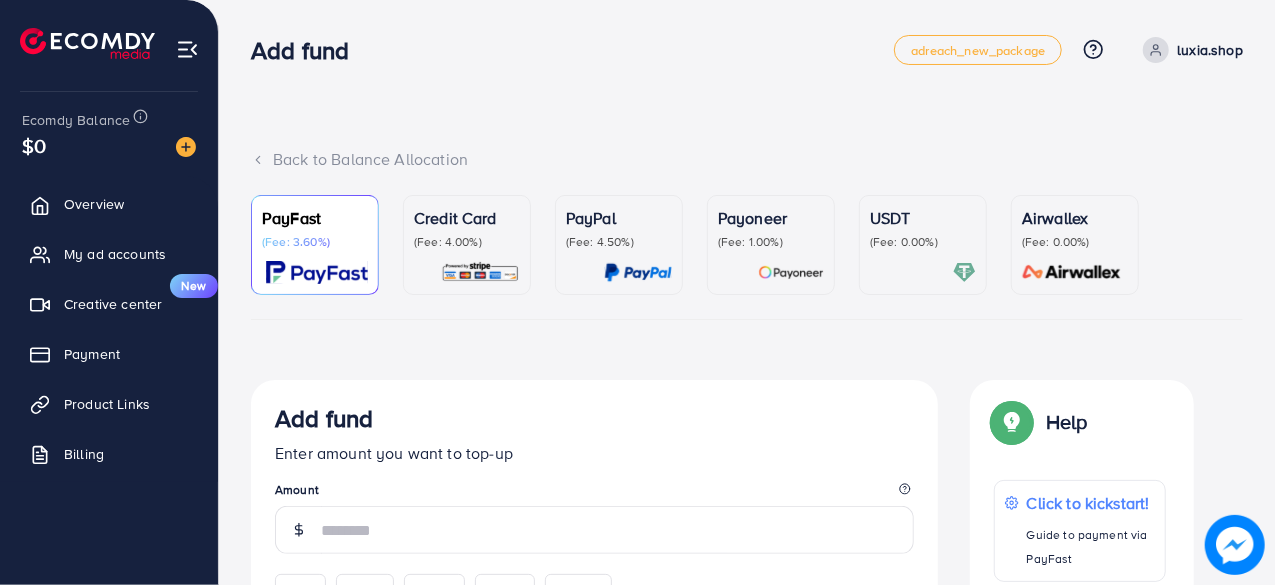 click on "Payoneer   (Fee: 1.00%)" at bounding box center (771, 245) 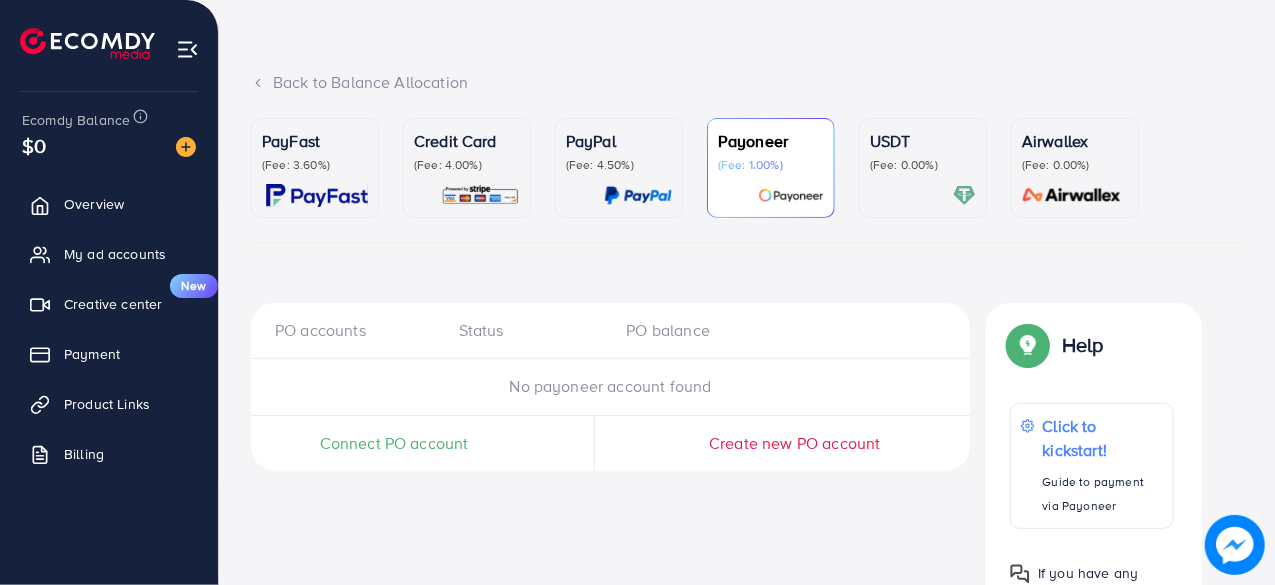 scroll, scrollTop: 78, scrollLeft: 0, axis: vertical 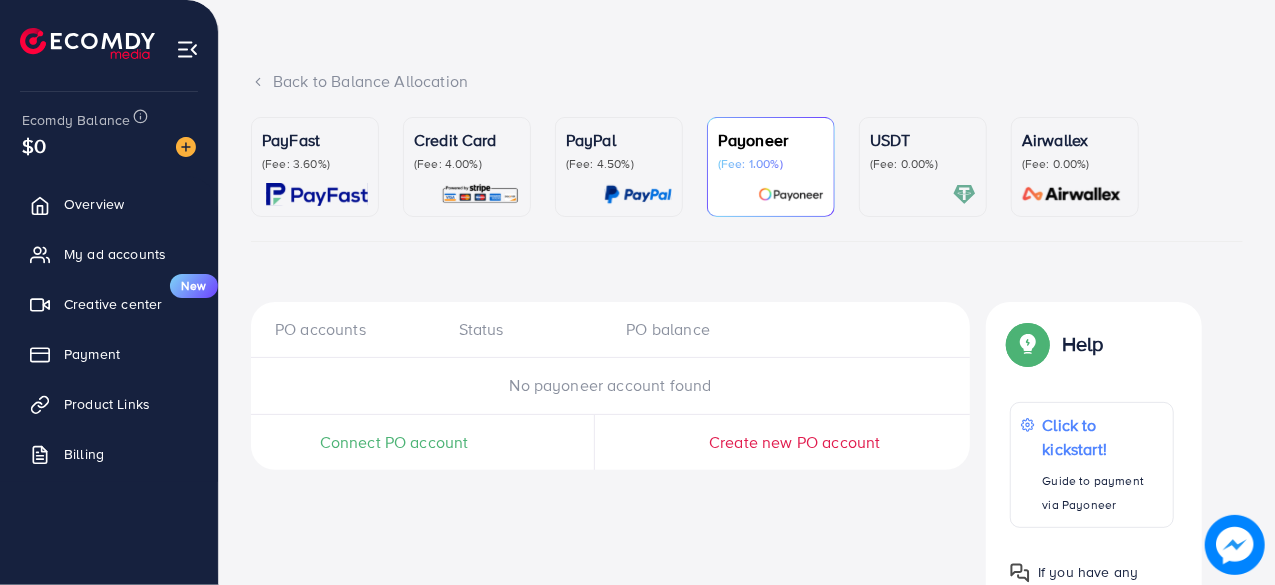 click on "Create new PO account" at bounding box center [794, 442] 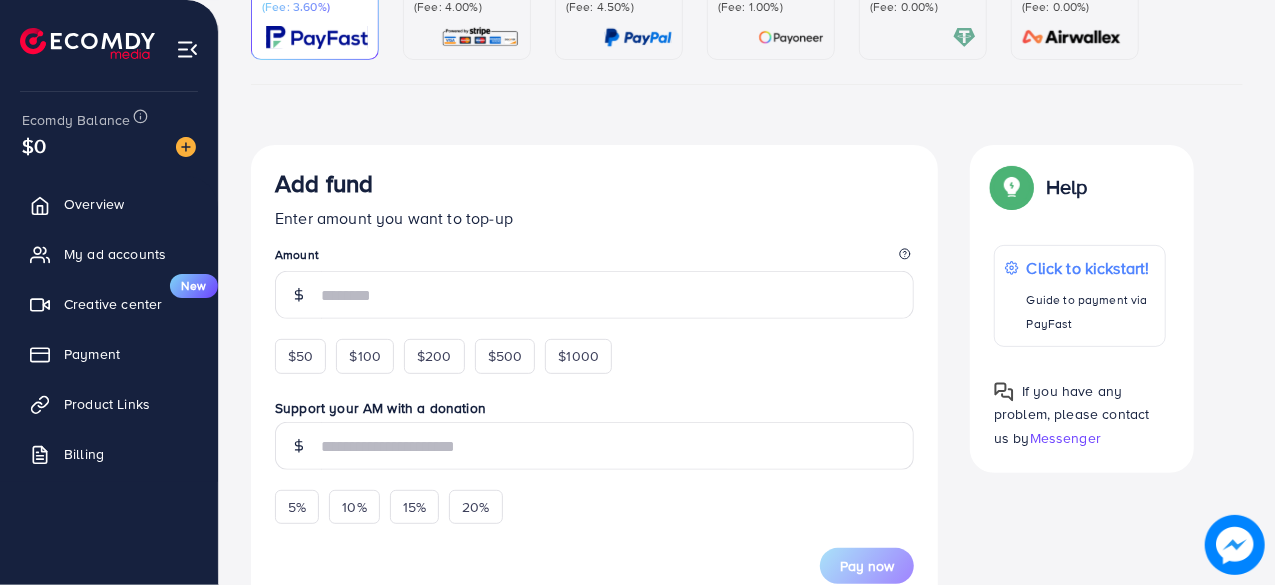scroll, scrollTop: 236, scrollLeft: 0, axis: vertical 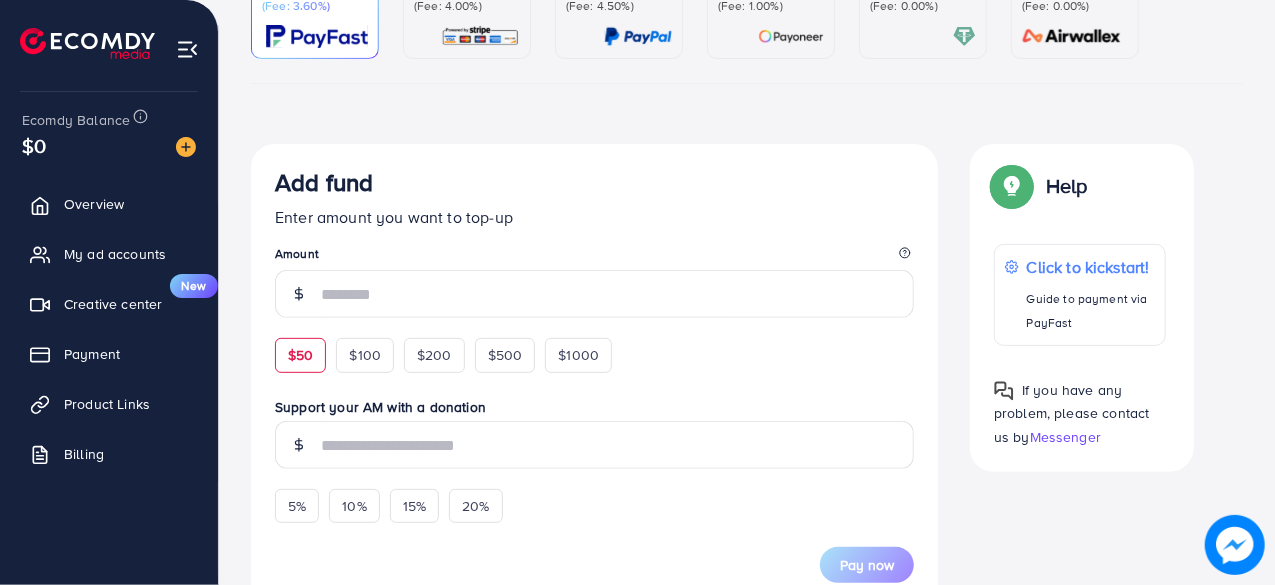 click on "$50" at bounding box center [300, 355] 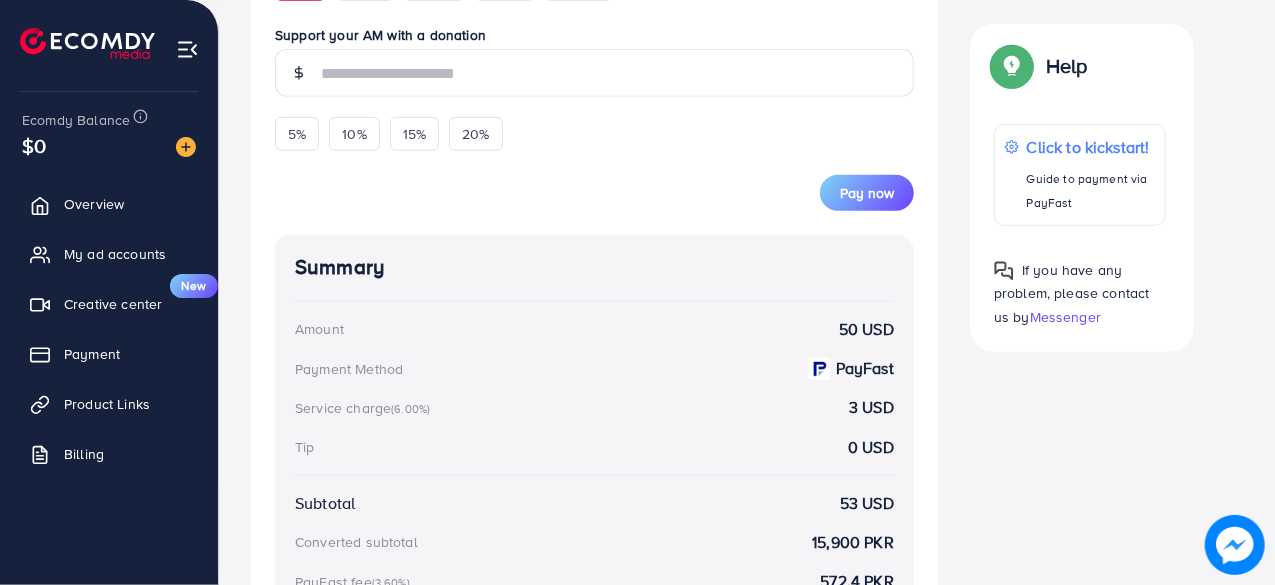 scroll, scrollTop: 640, scrollLeft: 0, axis: vertical 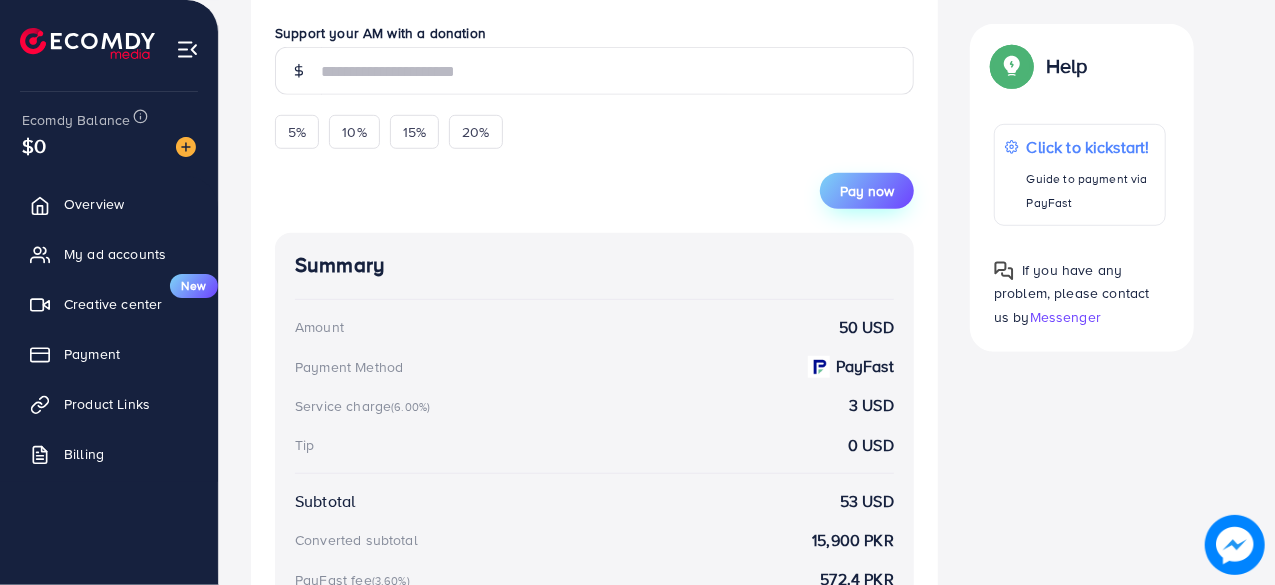 click on "Pay now" at bounding box center (867, 191) 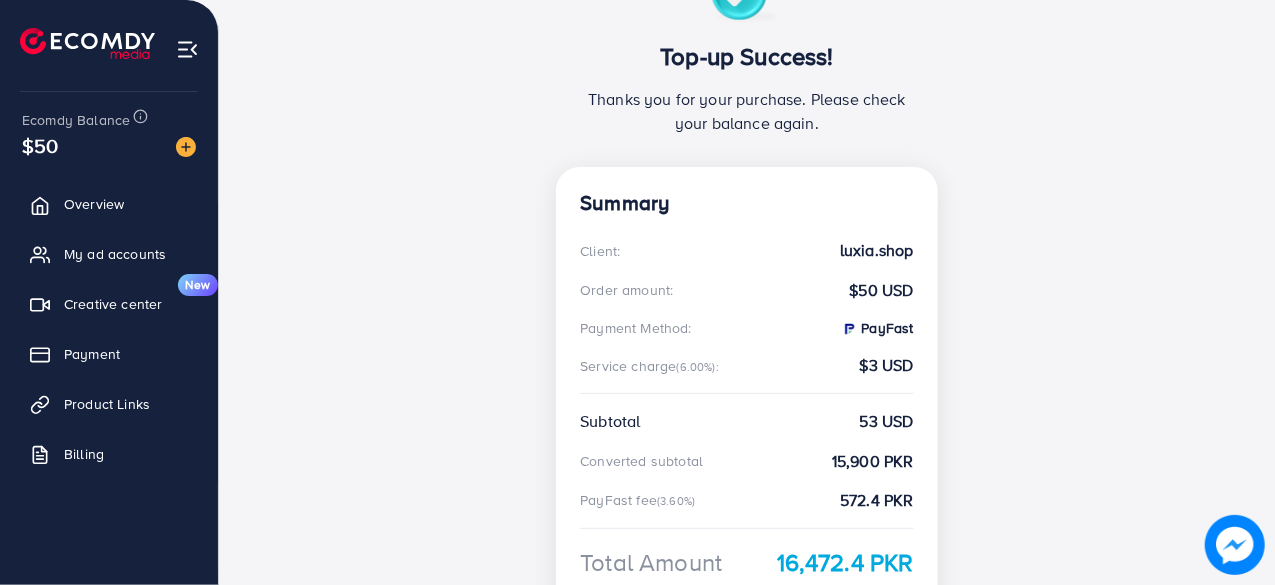 scroll, scrollTop: 0, scrollLeft: 0, axis: both 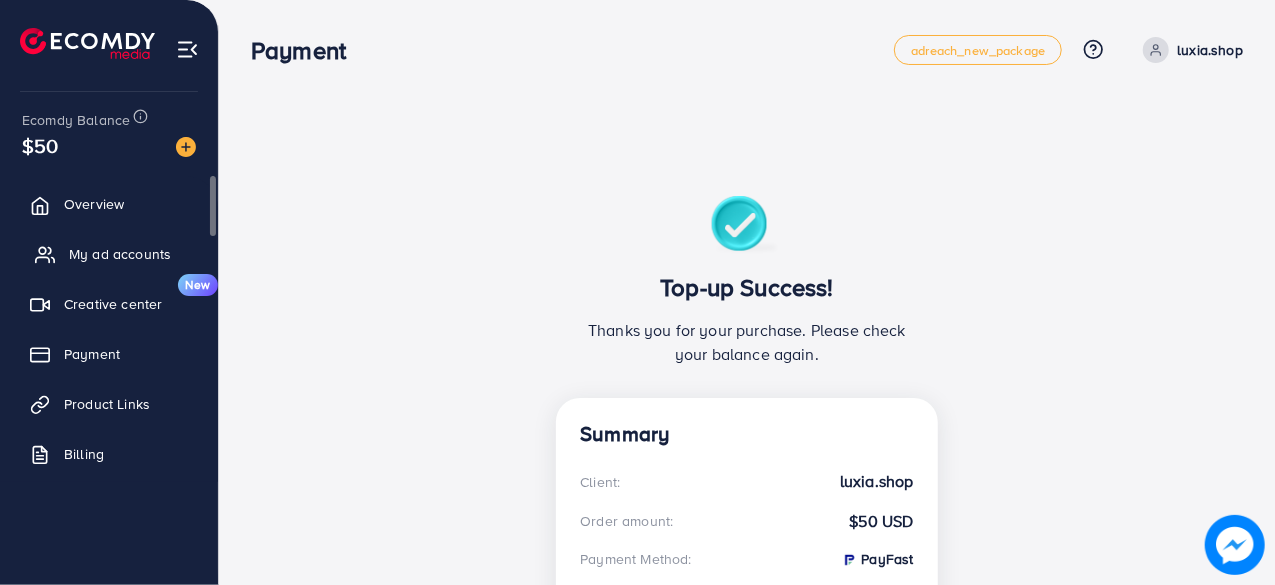 click on "My ad accounts" at bounding box center [120, 254] 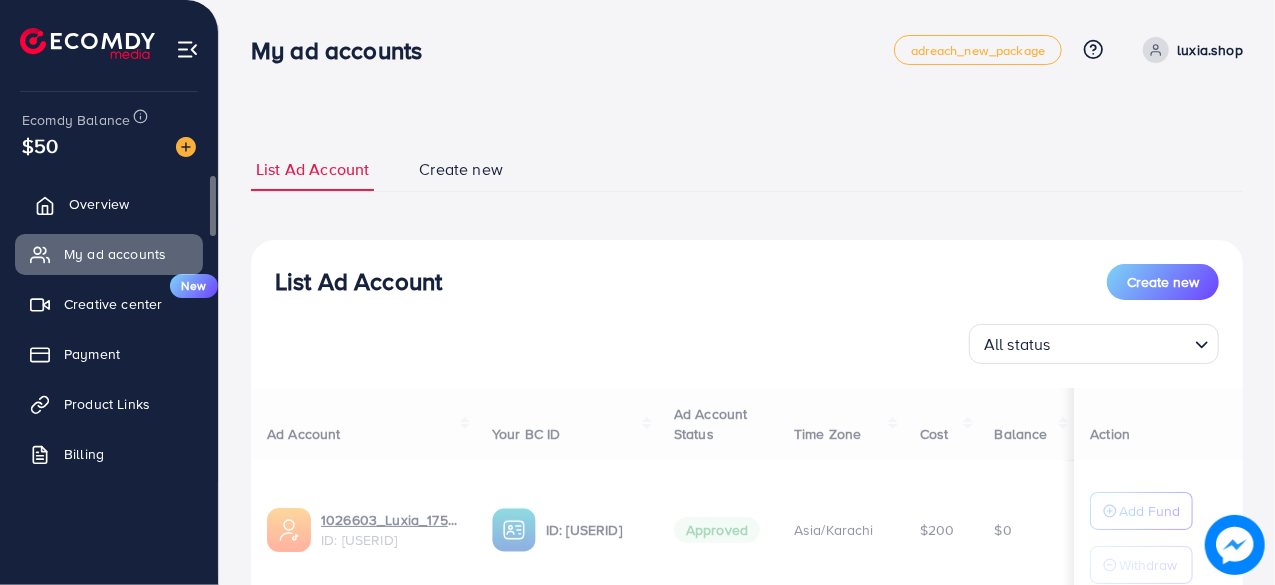 click on "Overview" at bounding box center (99, 204) 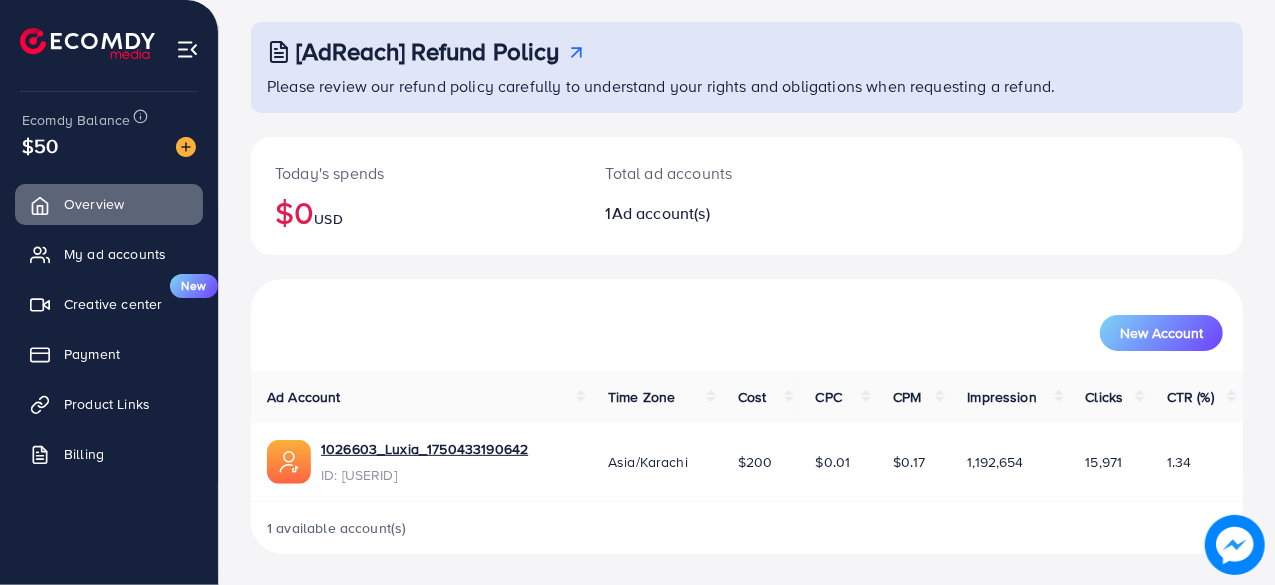 scroll, scrollTop: 0, scrollLeft: 0, axis: both 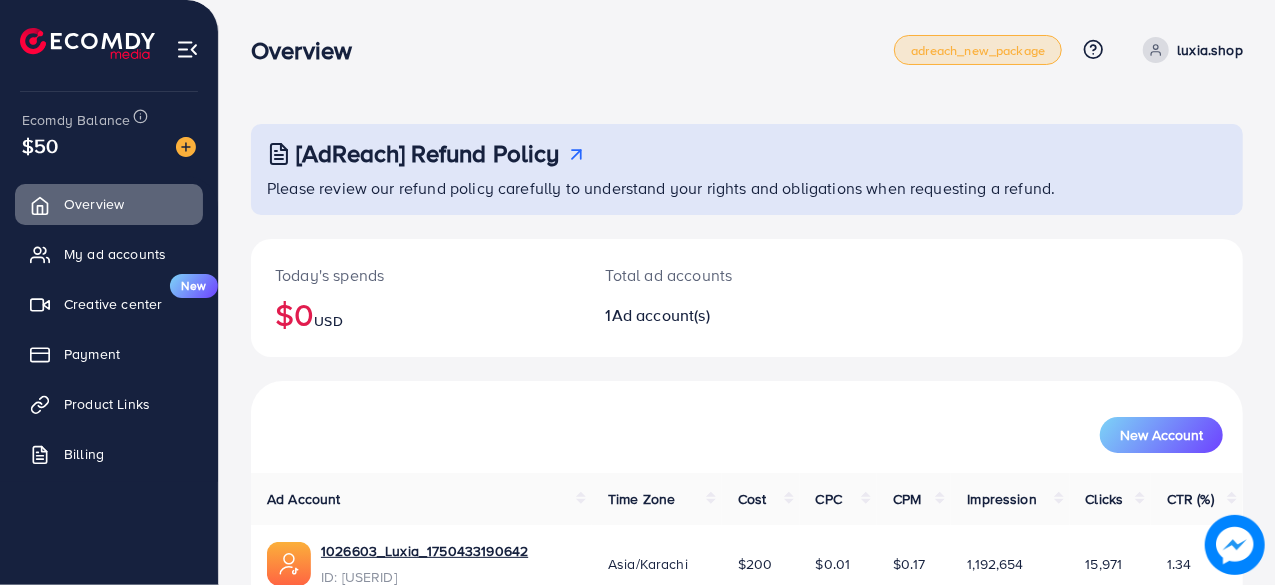 click on "adreach_new_package" at bounding box center [978, 50] 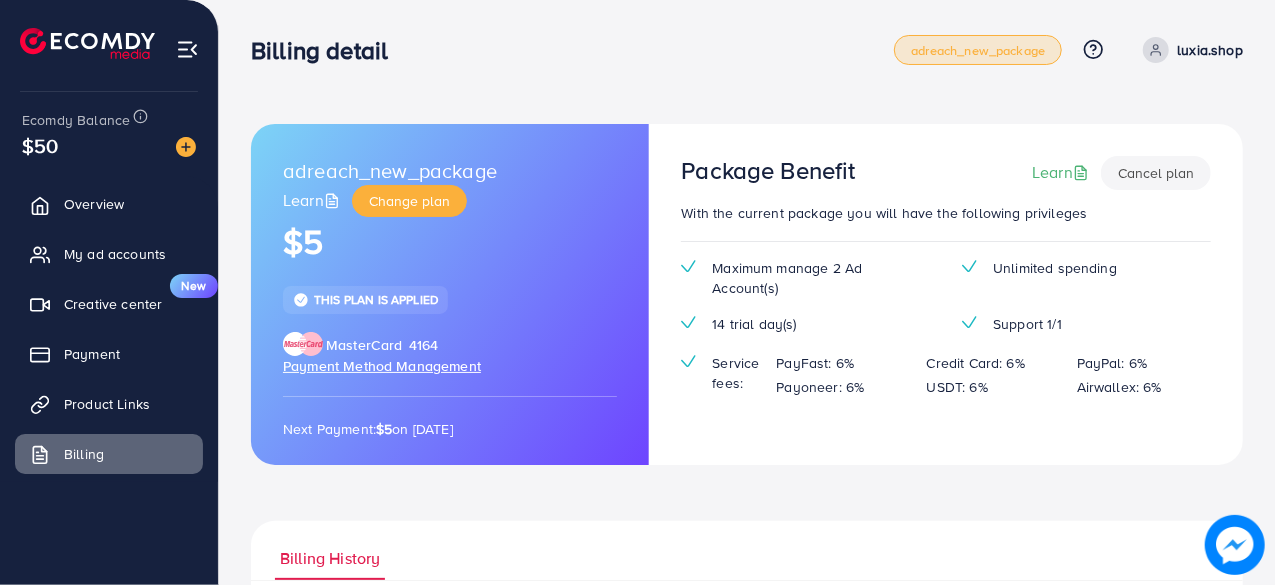 scroll, scrollTop: 210, scrollLeft: 0, axis: vertical 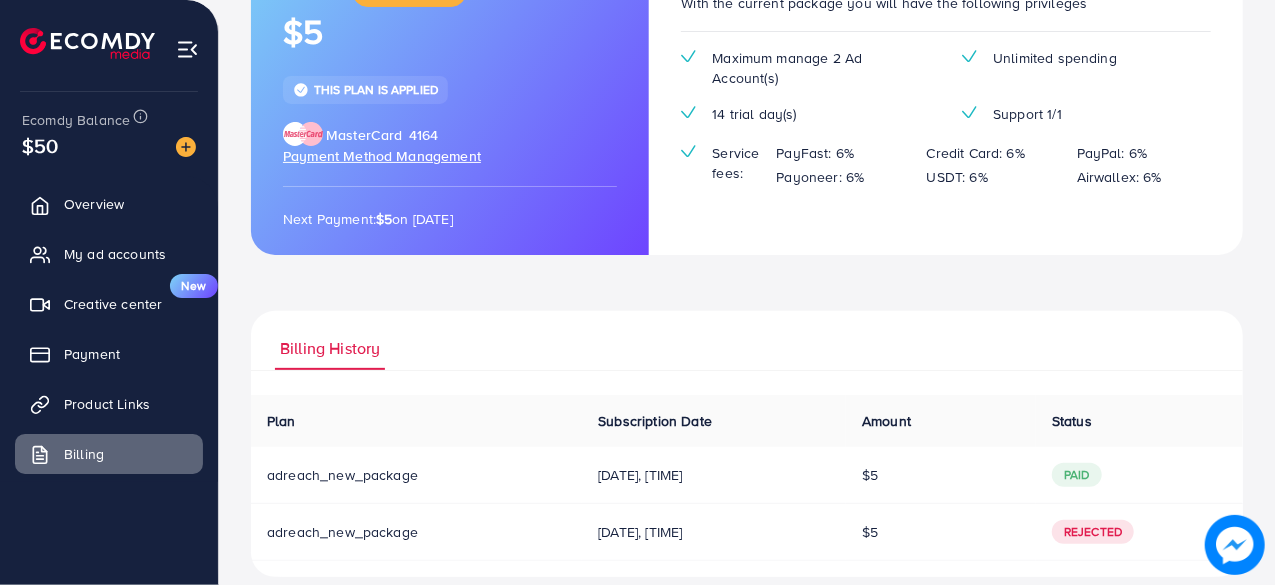click on "[DATE], [TIME]" at bounding box center (714, 475) 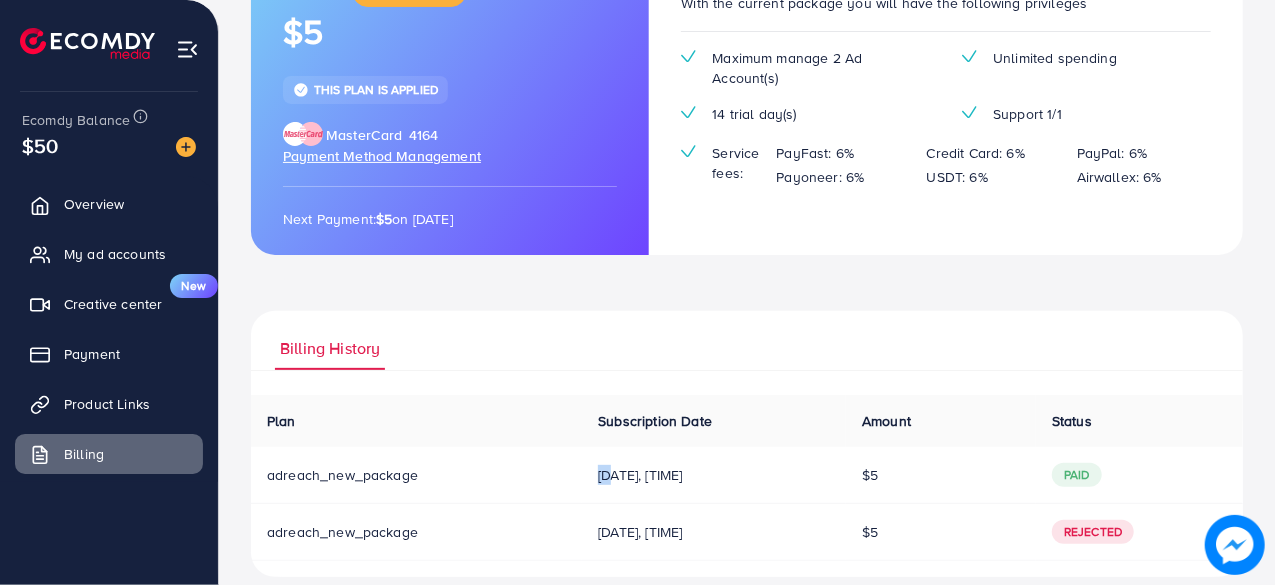 click on "[DATE], [TIME]" at bounding box center [714, 475] 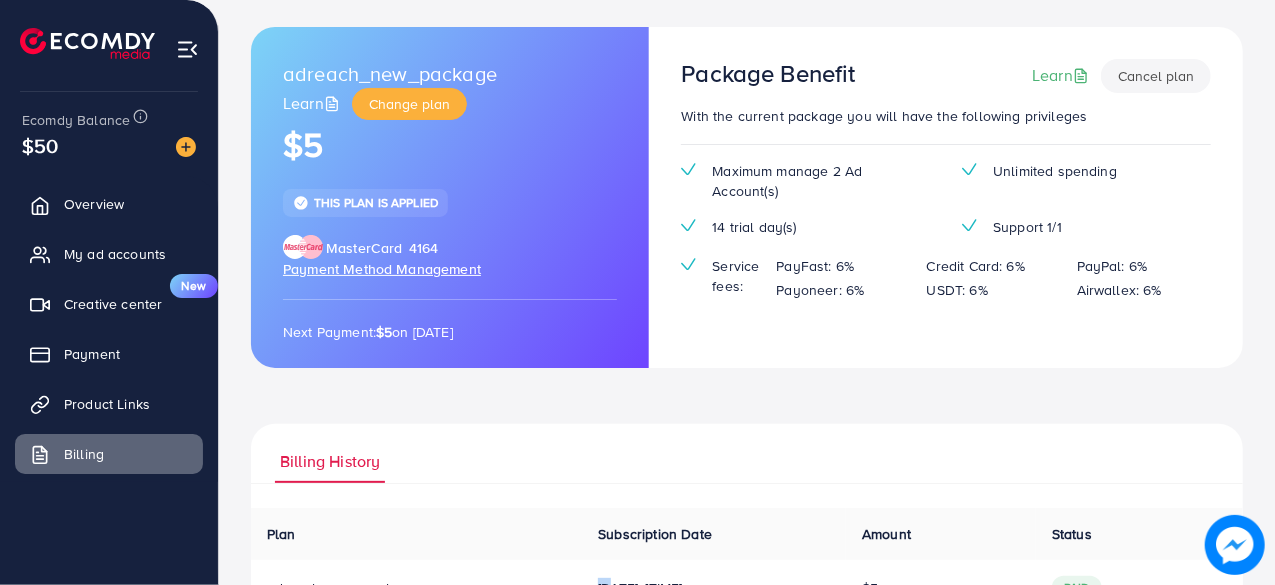 scroll, scrollTop: 88, scrollLeft: 0, axis: vertical 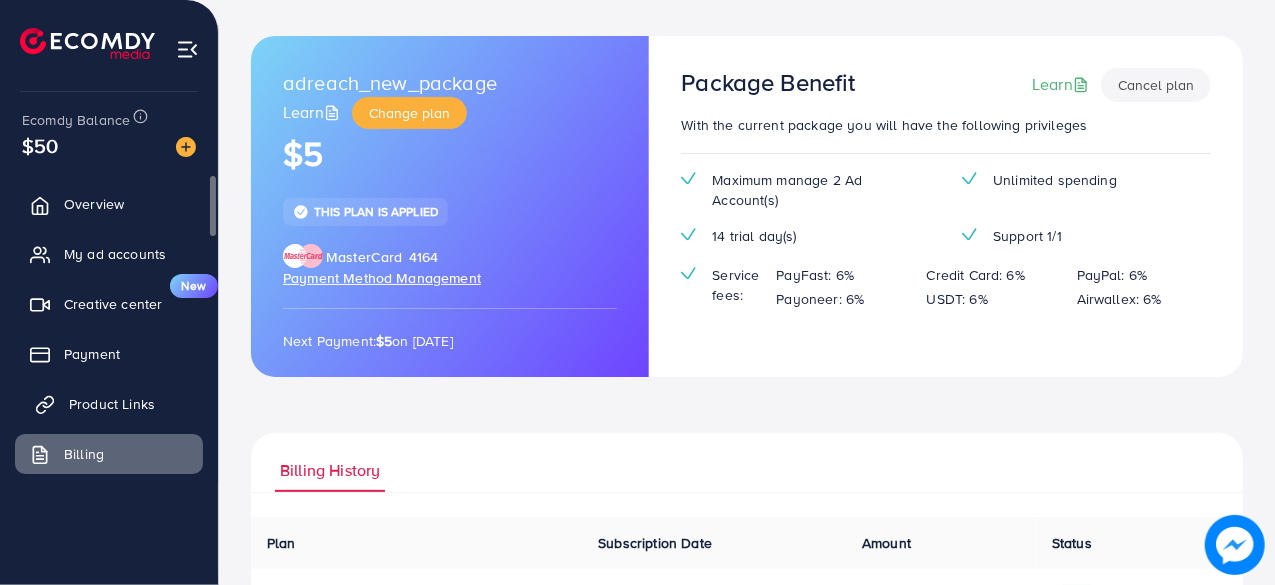 click on "Product Links" at bounding box center [112, 404] 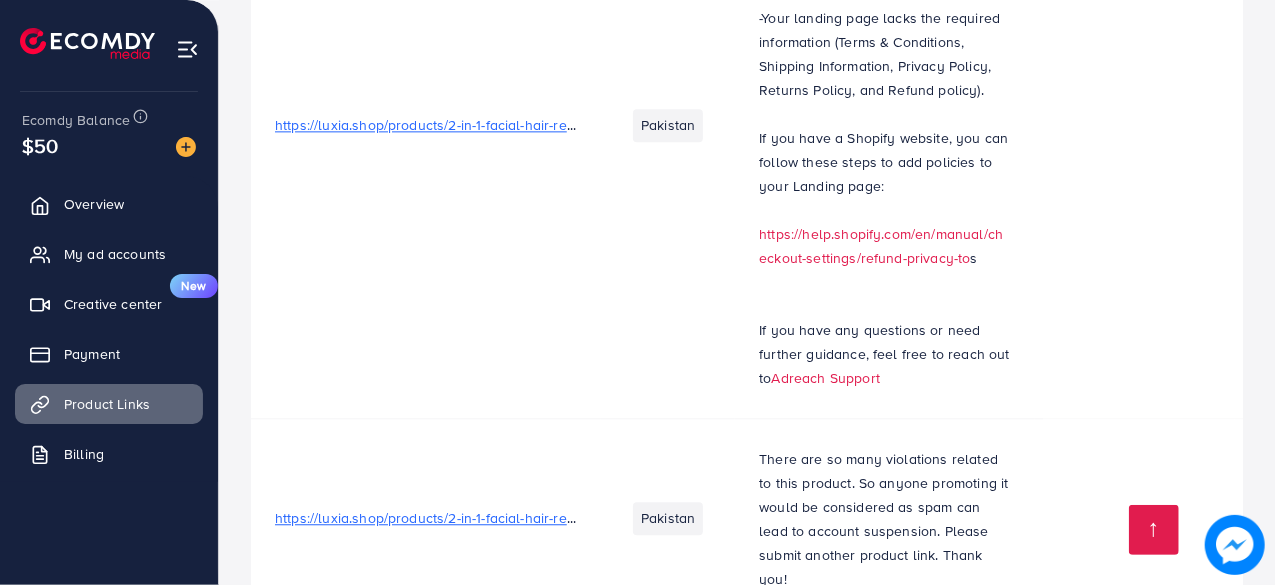 scroll, scrollTop: 3006, scrollLeft: 0, axis: vertical 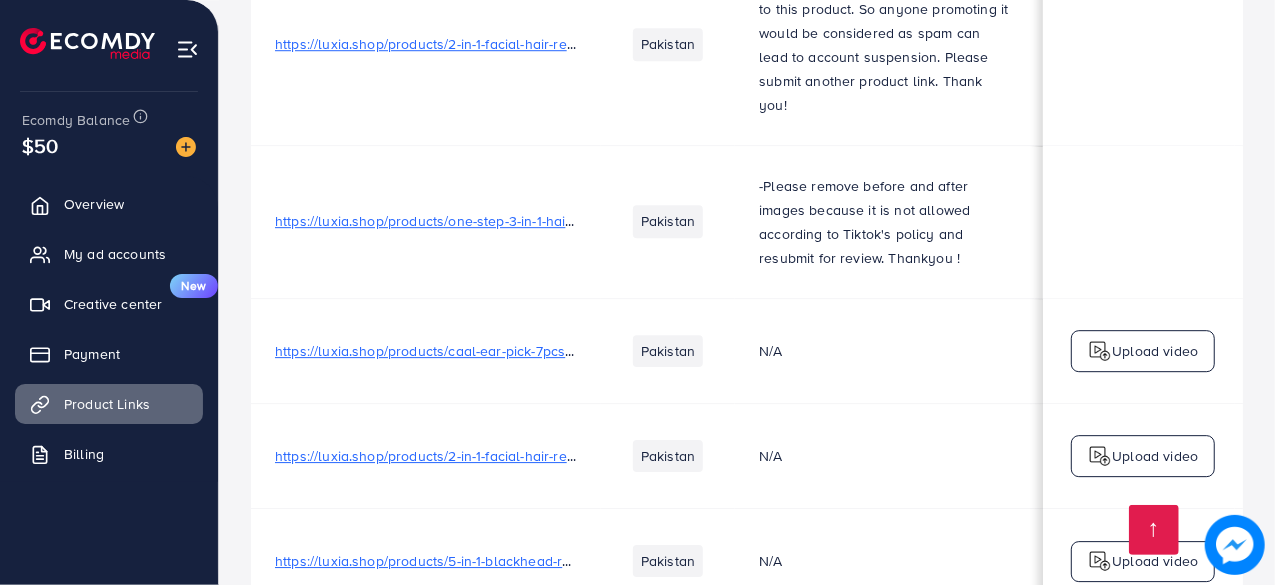 click on "https://luxia.shop/products/5-in-1-blackhead-remover" at bounding box center (442, 561) 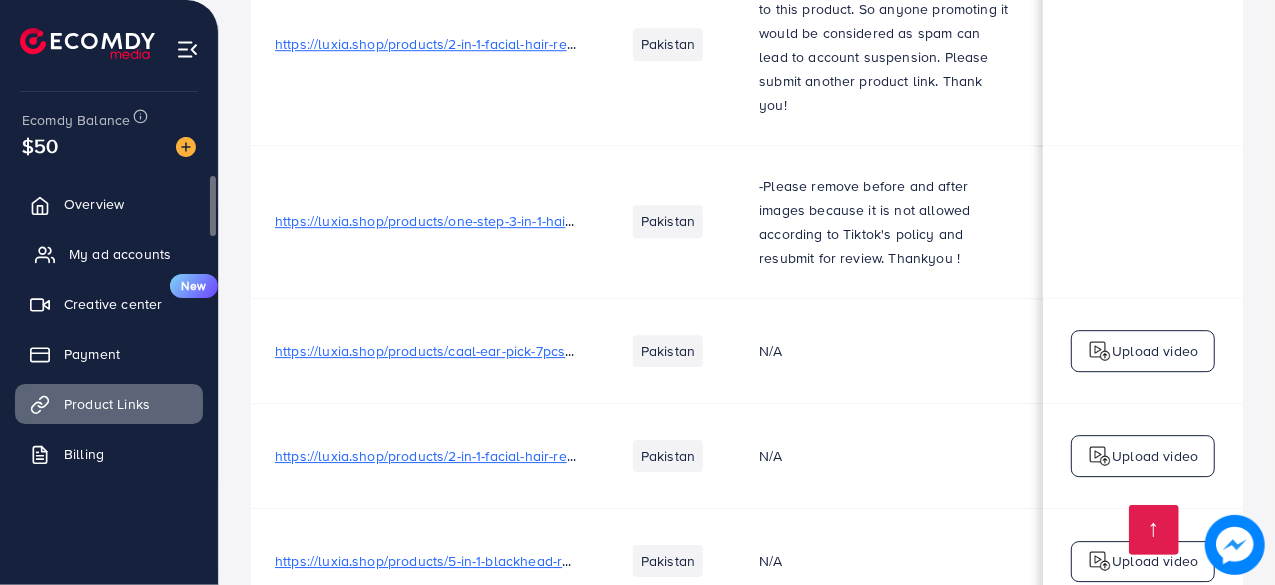 click on "My ad accounts" at bounding box center [120, 254] 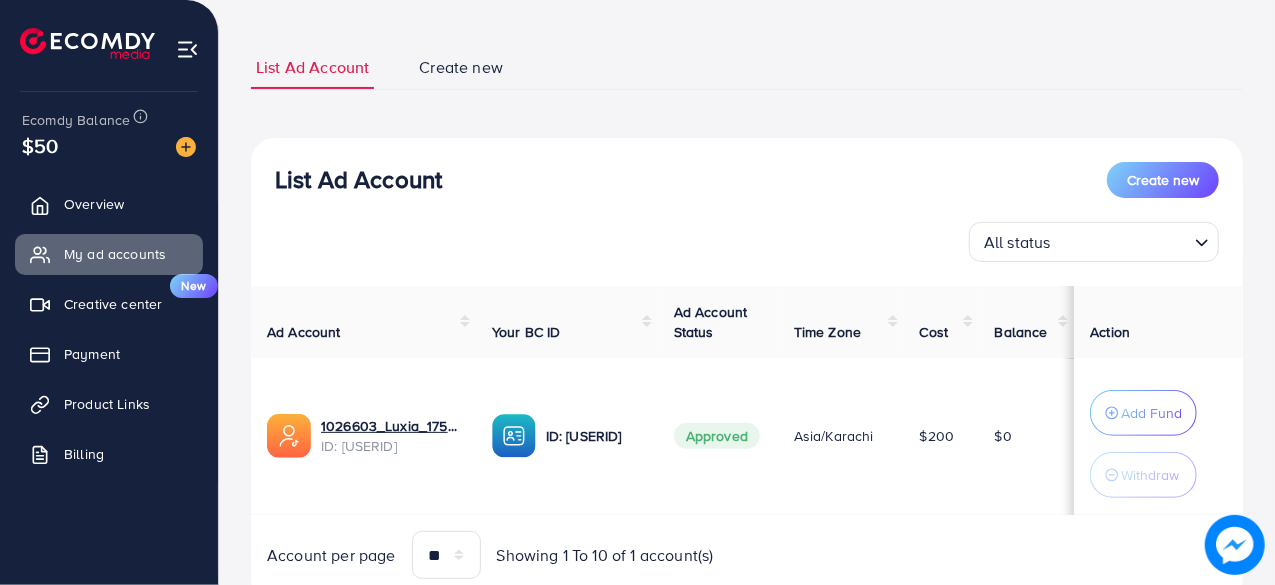 scroll, scrollTop: 128, scrollLeft: 0, axis: vertical 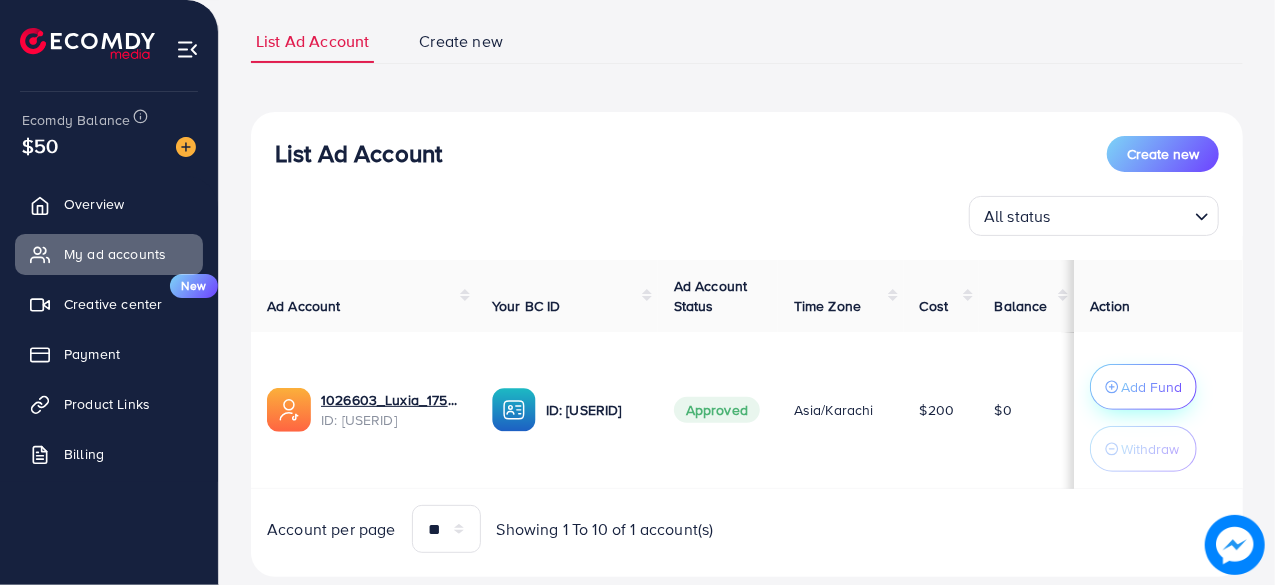 click 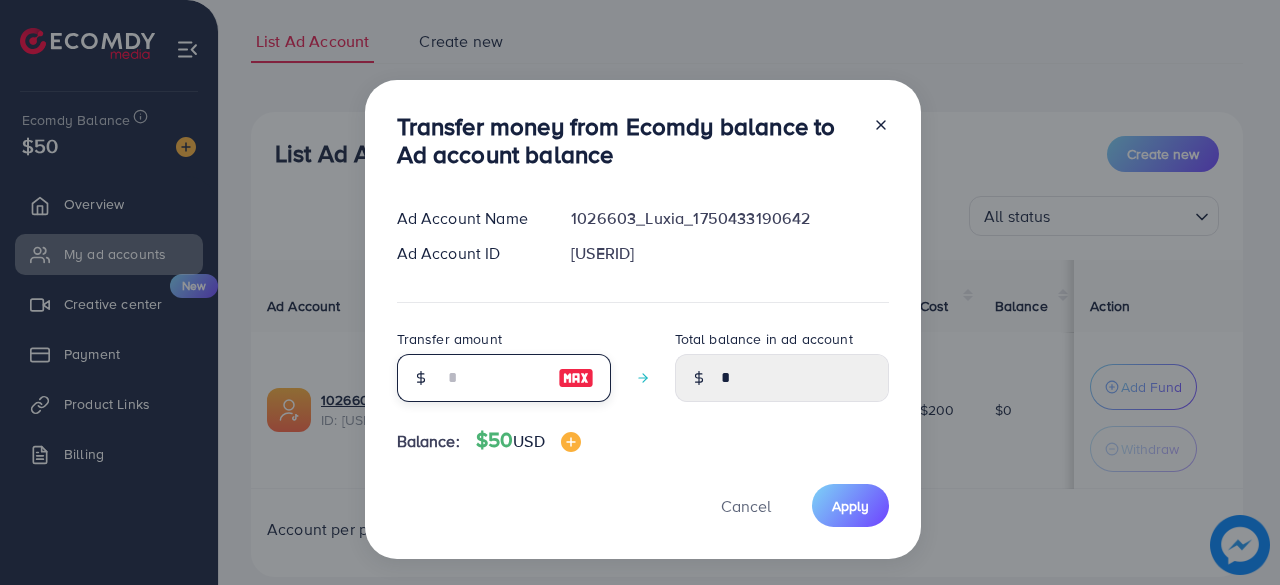 click at bounding box center (493, 378) 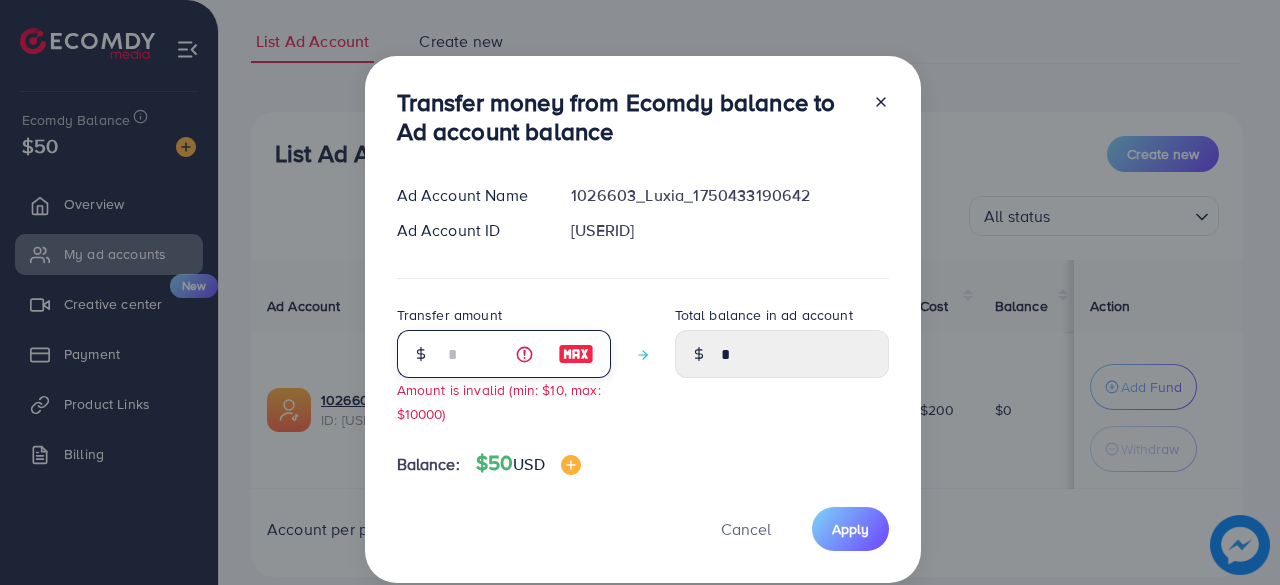 type on "**" 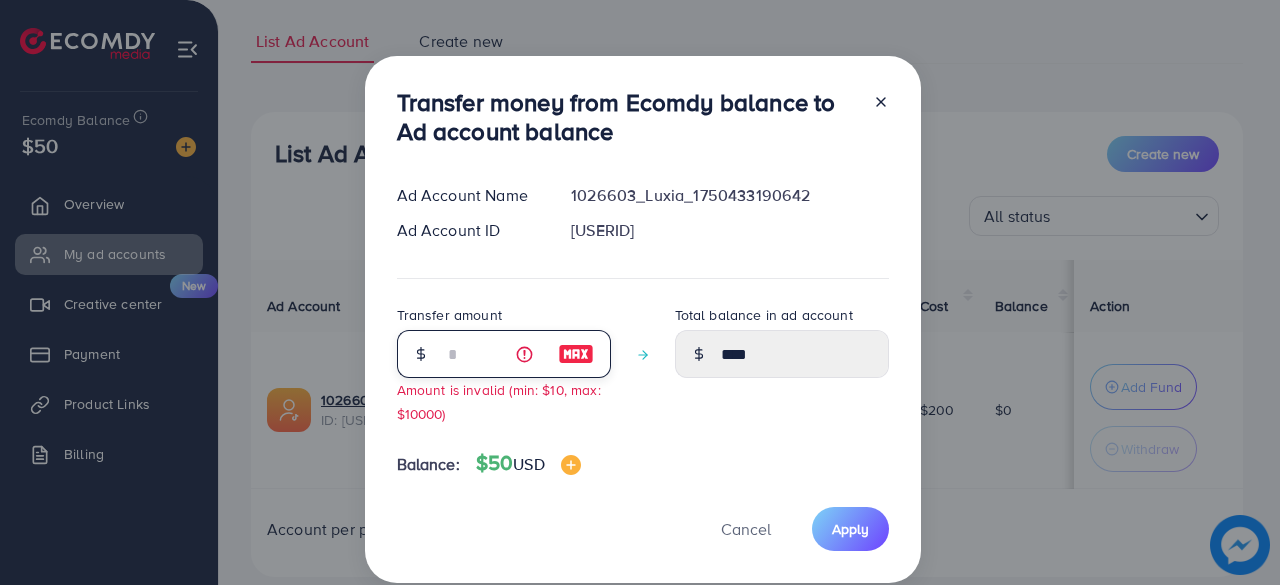 type on "*****" 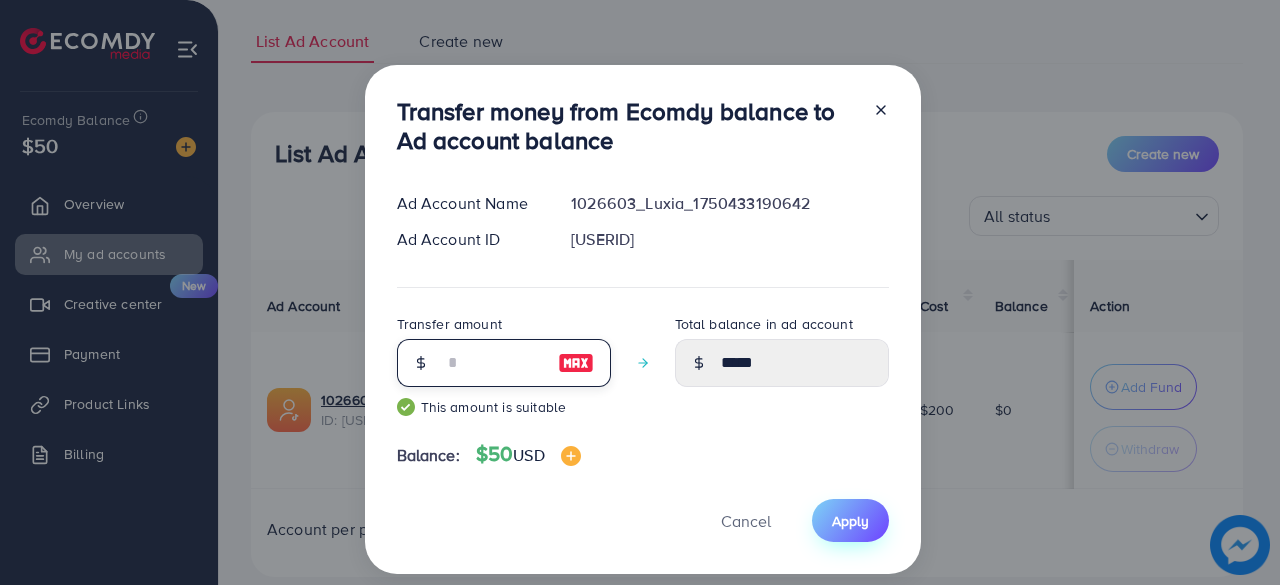 type on "**" 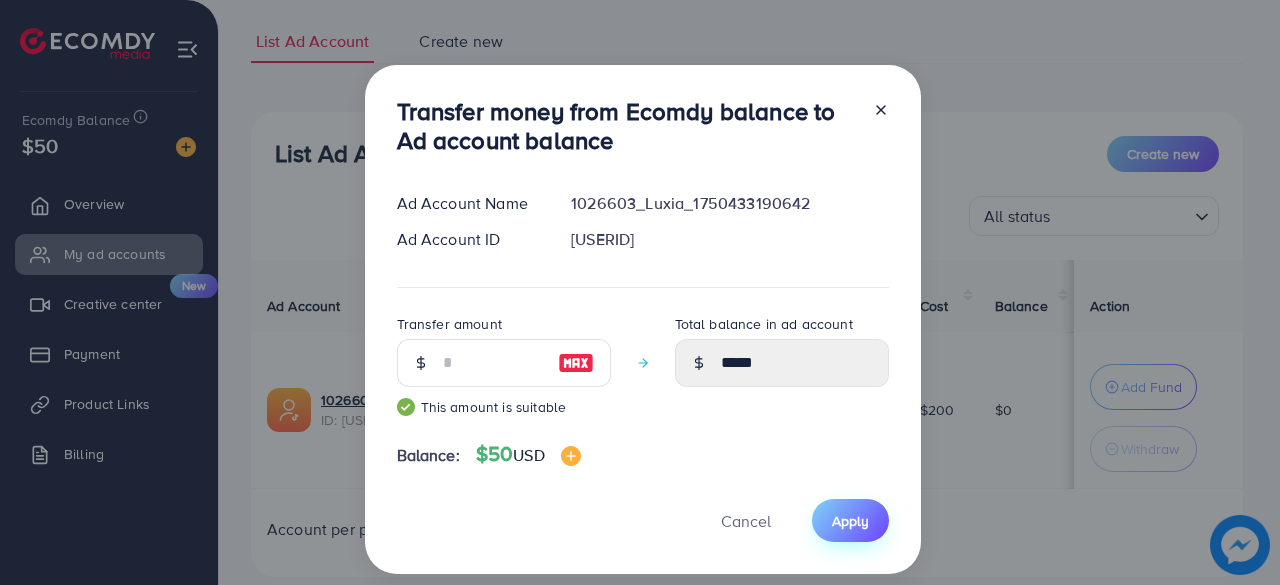 click on "Apply" at bounding box center (850, 521) 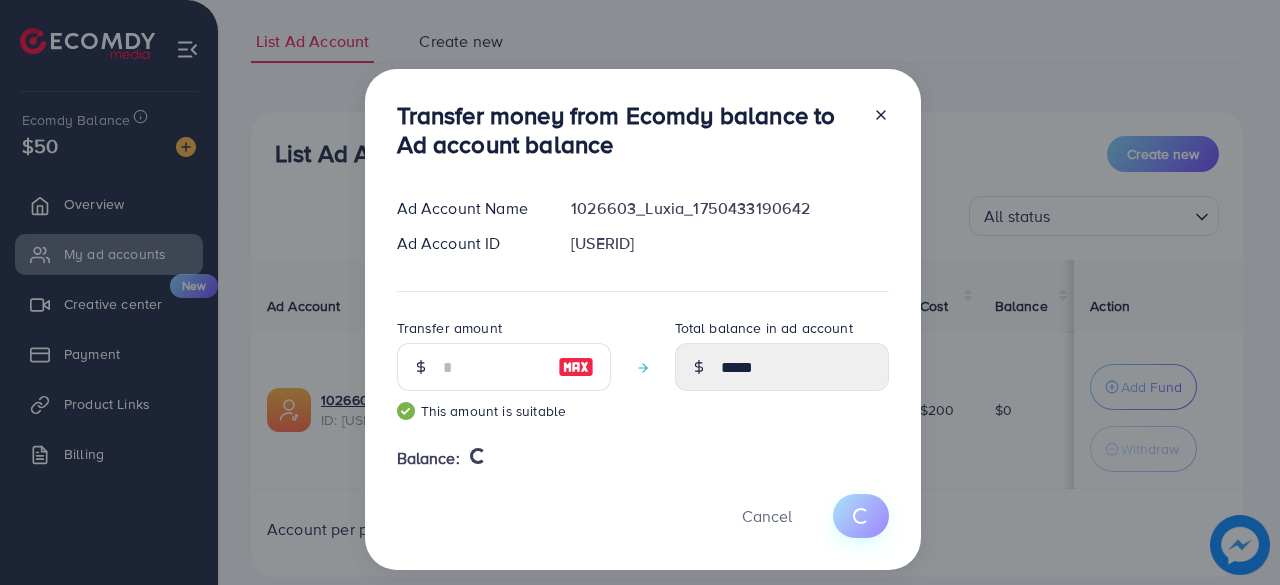 type 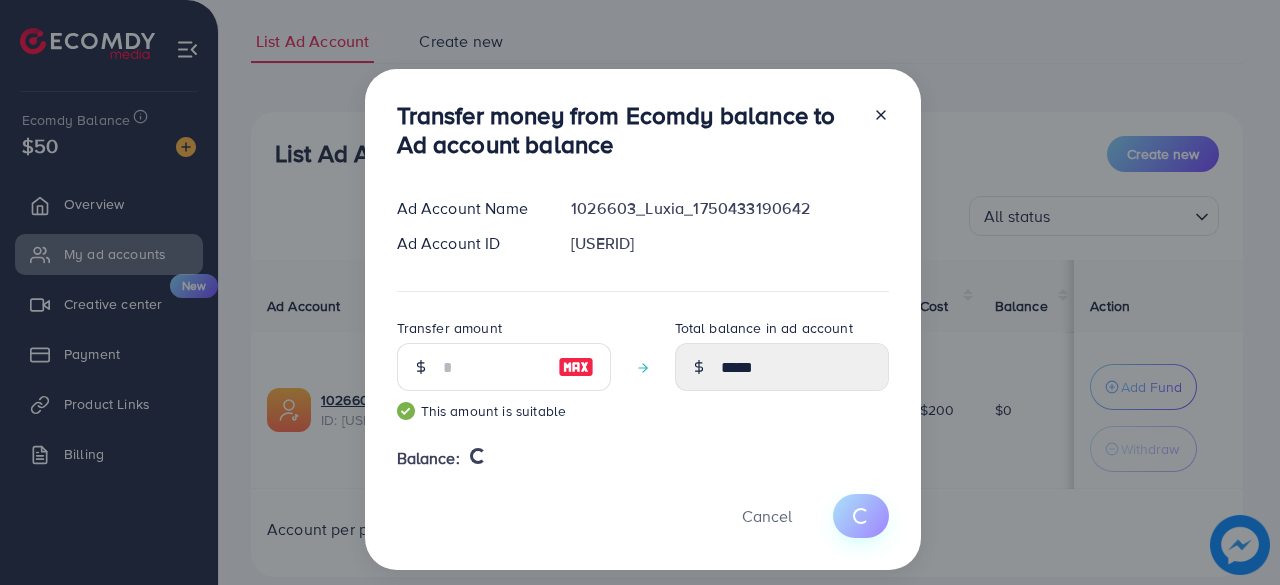 type on "*" 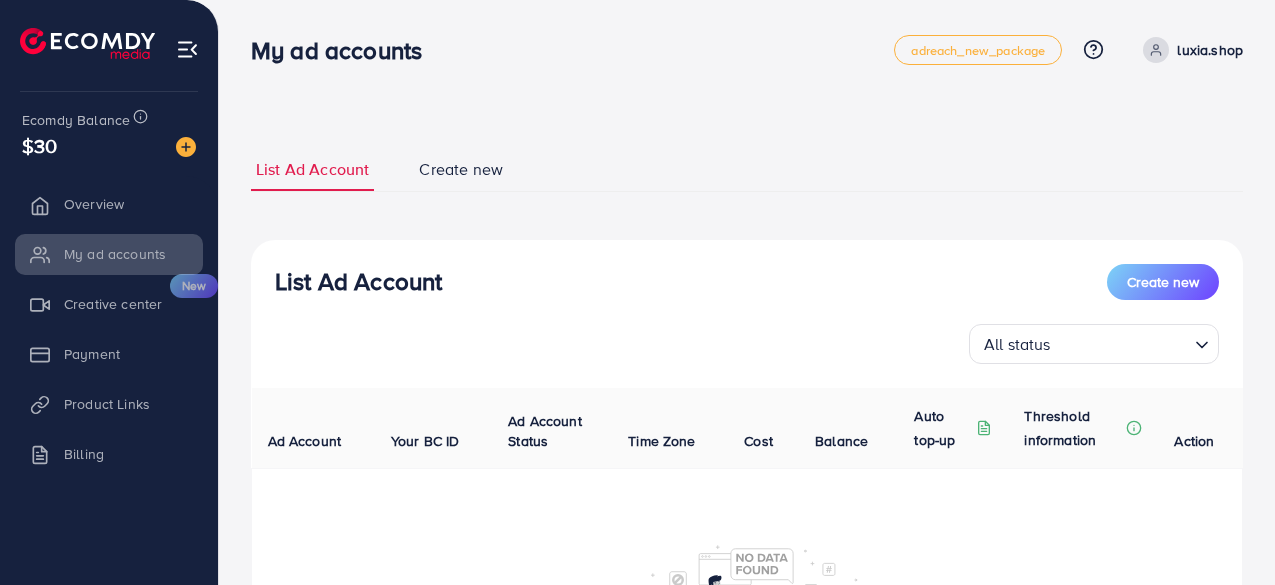 scroll, scrollTop: 0, scrollLeft: 0, axis: both 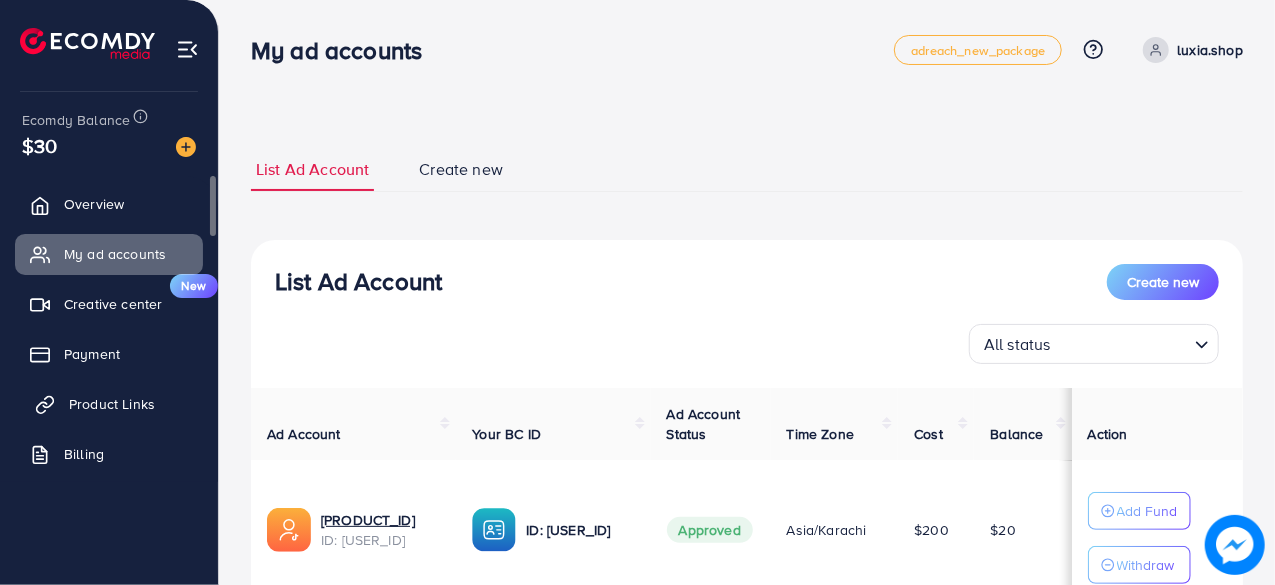 click on "Product Links" at bounding box center (112, 404) 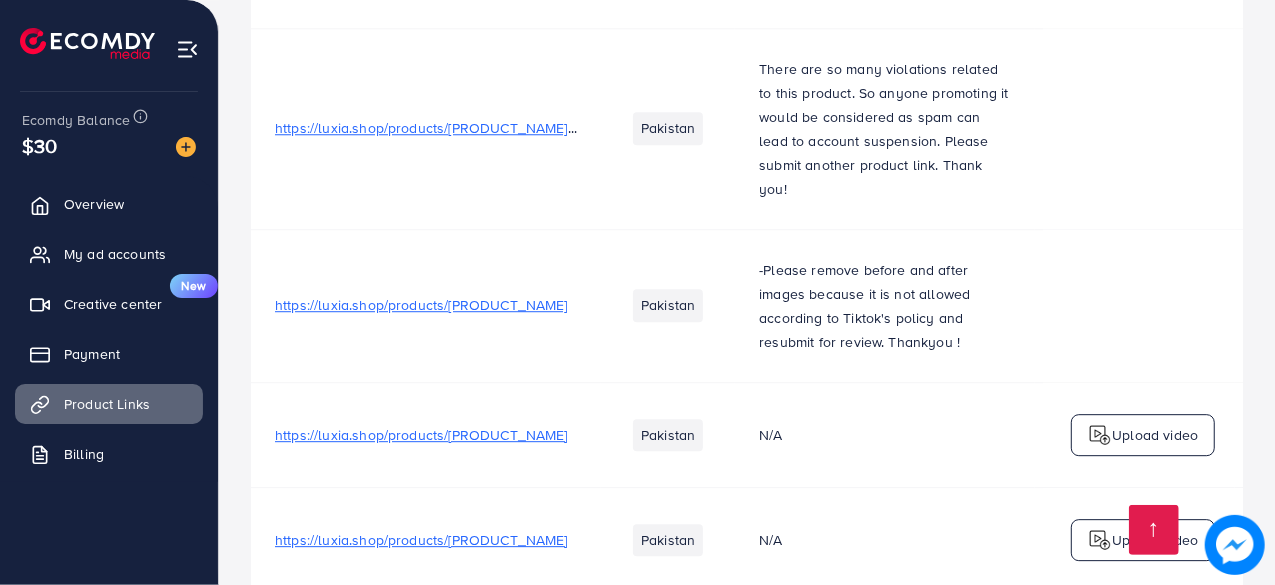 scroll, scrollTop: 3006, scrollLeft: 0, axis: vertical 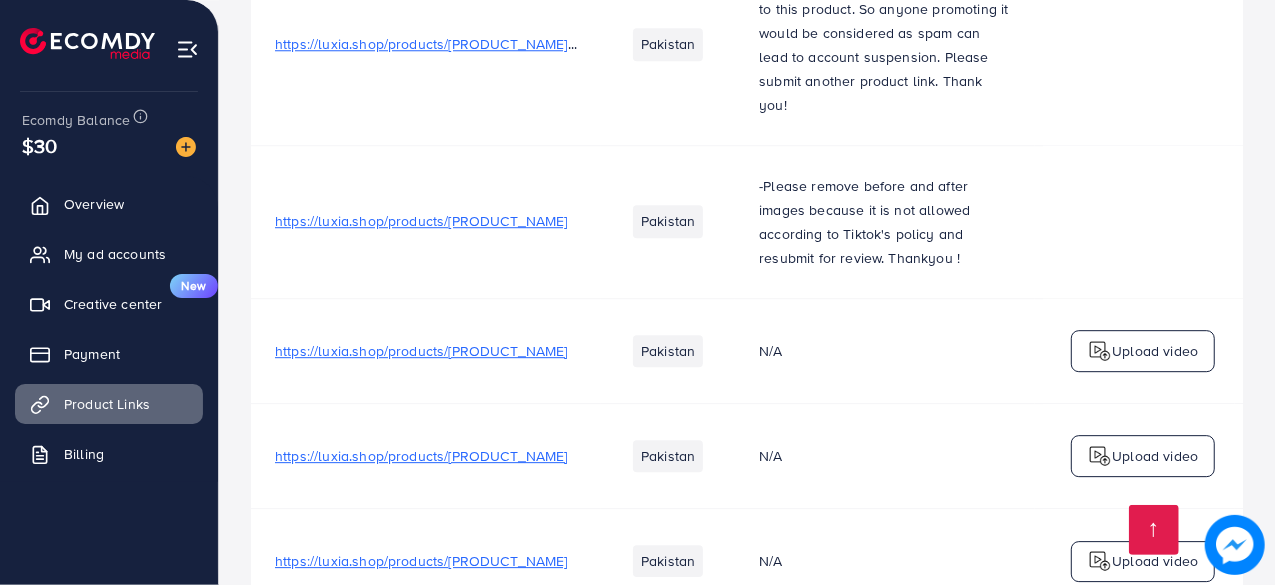 click on "https://luxia.shop/products/5-in-1-blackhead-remover" at bounding box center [421, 561] 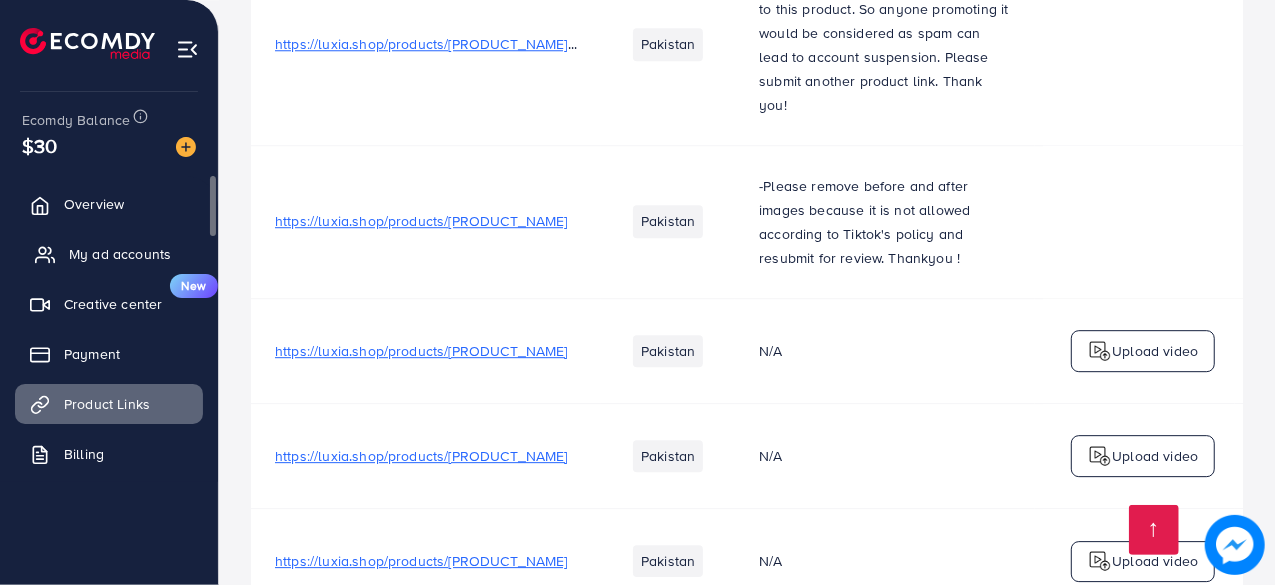 click on "My ad accounts" at bounding box center [120, 254] 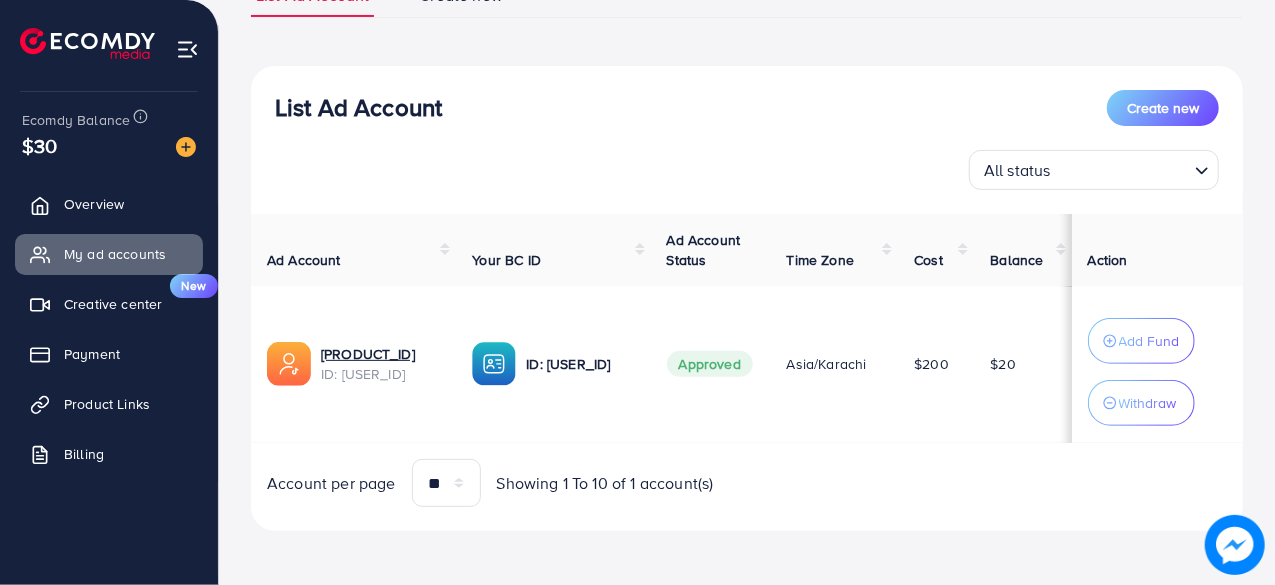 scroll, scrollTop: 0, scrollLeft: 0, axis: both 